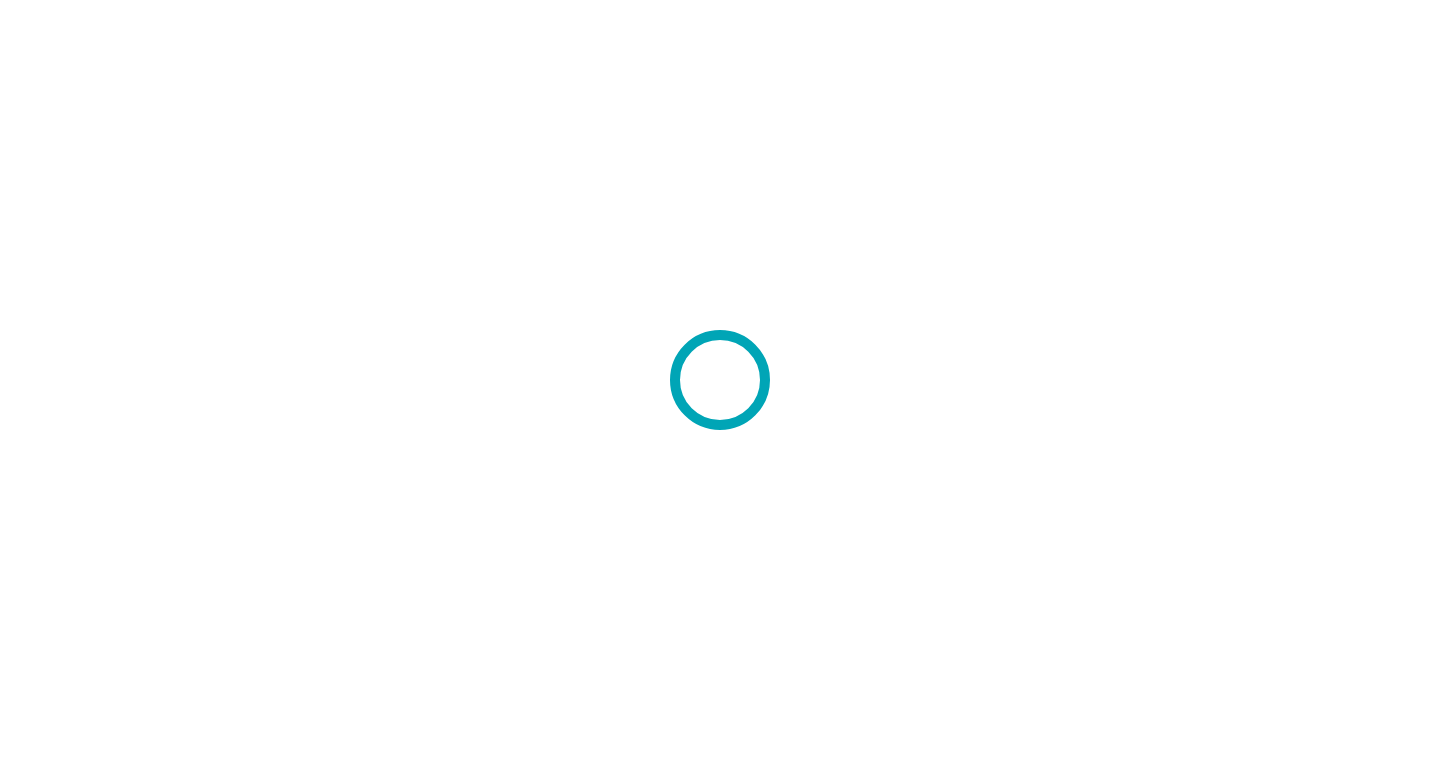 scroll, scrollTop: 0, scrollLeft: 0, axis: both 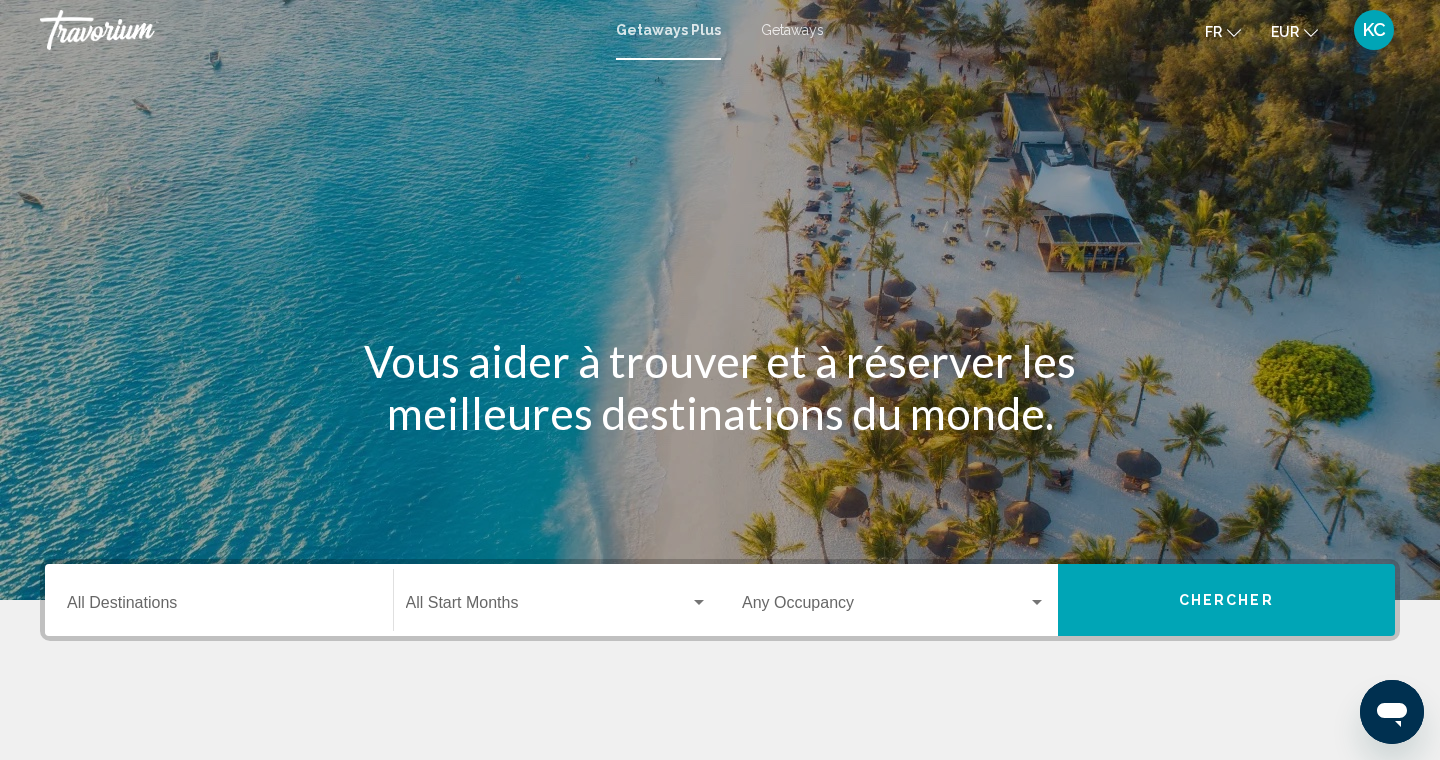 click on "Destination All Destinations" at bounding box center (219, 607) 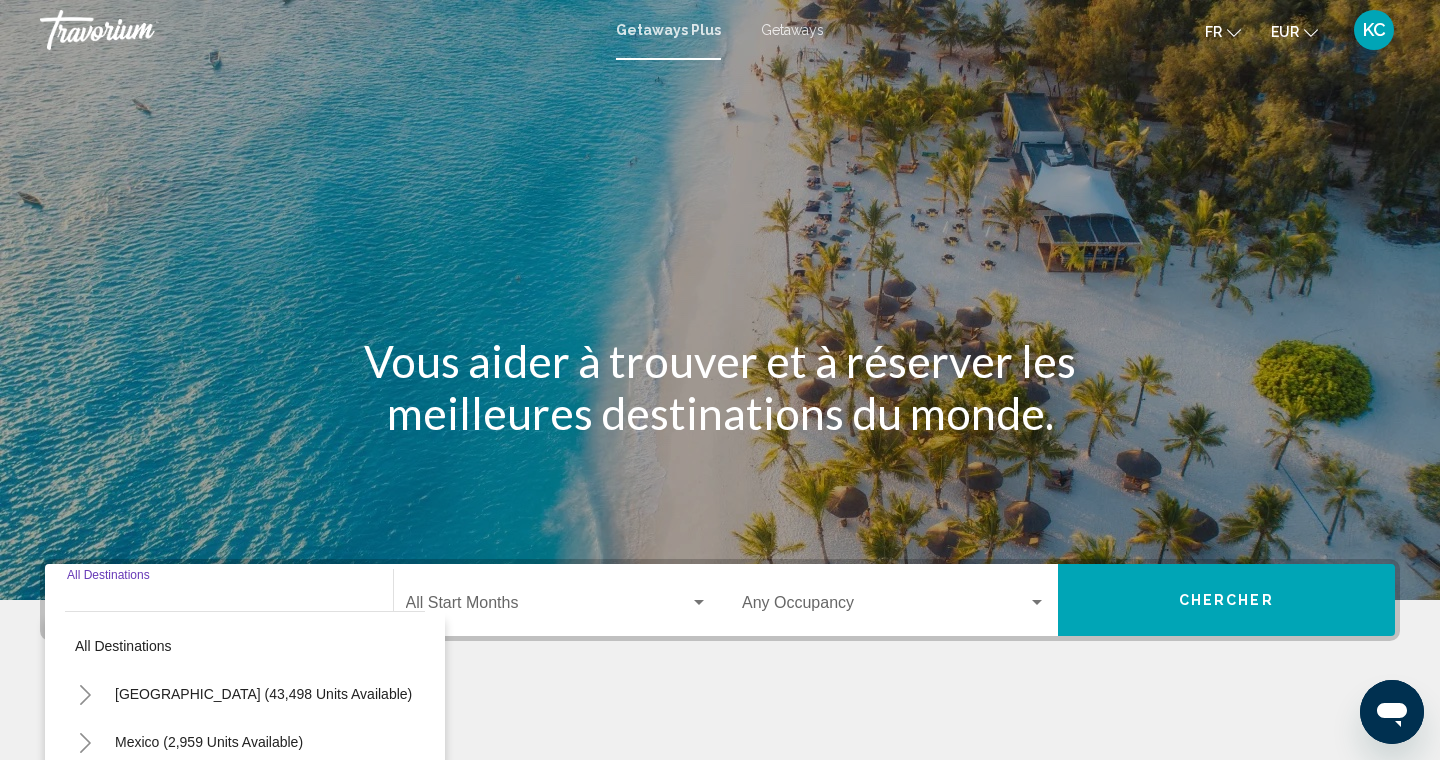 scroll, scrollTop: 326, scrollLeft: 0, axis: vertical 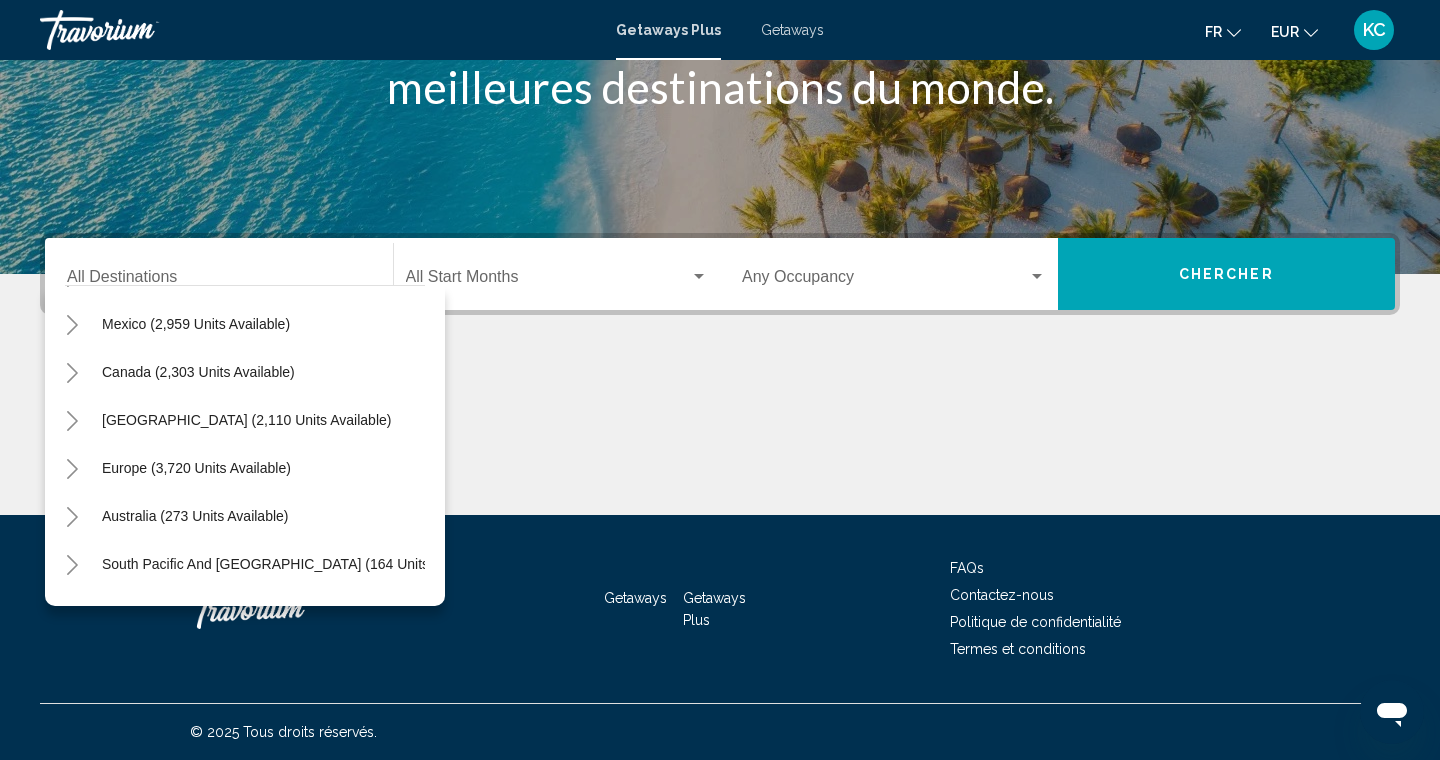 click on "Getaways" at bounding box center [792, 30] 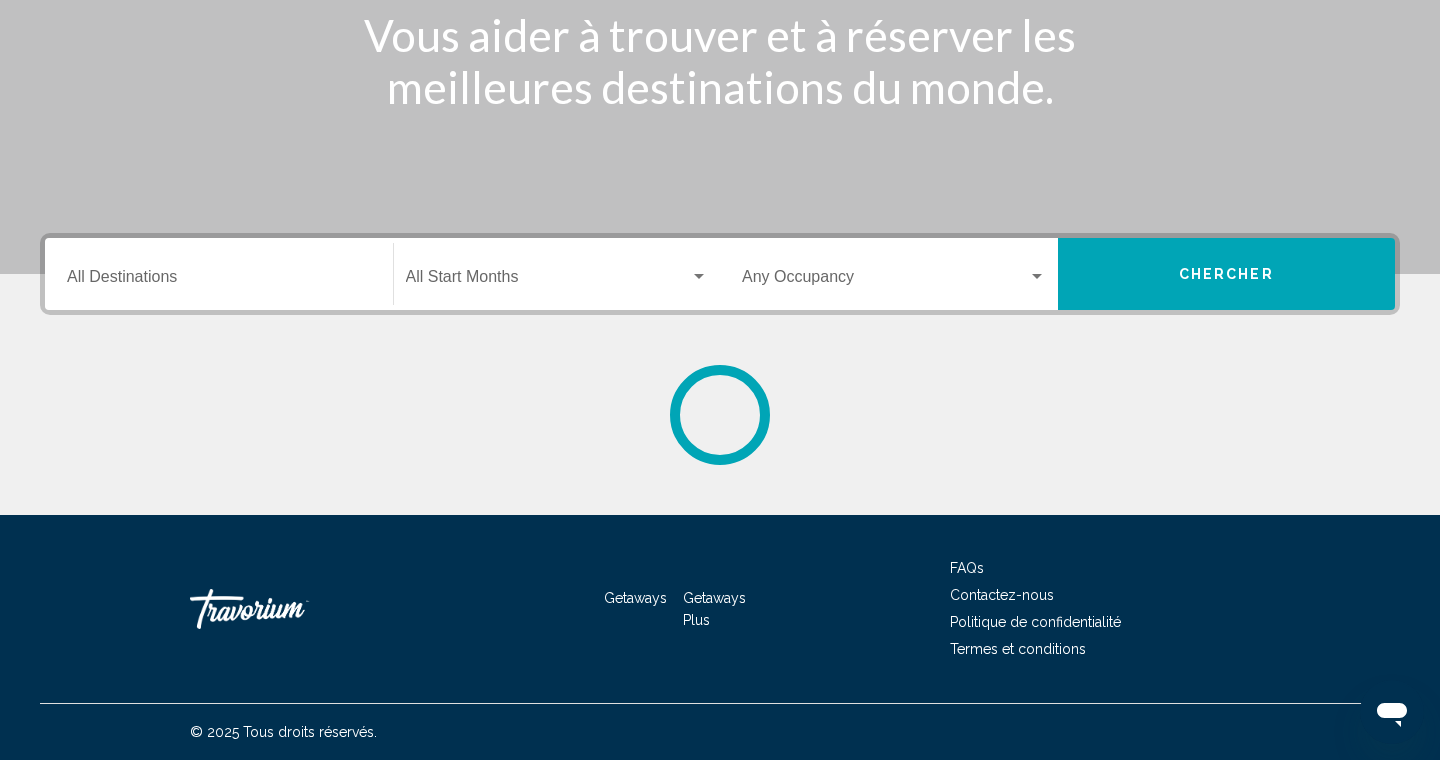 scroll, scrollTop: 0, scrollLeft: 0, axis: both 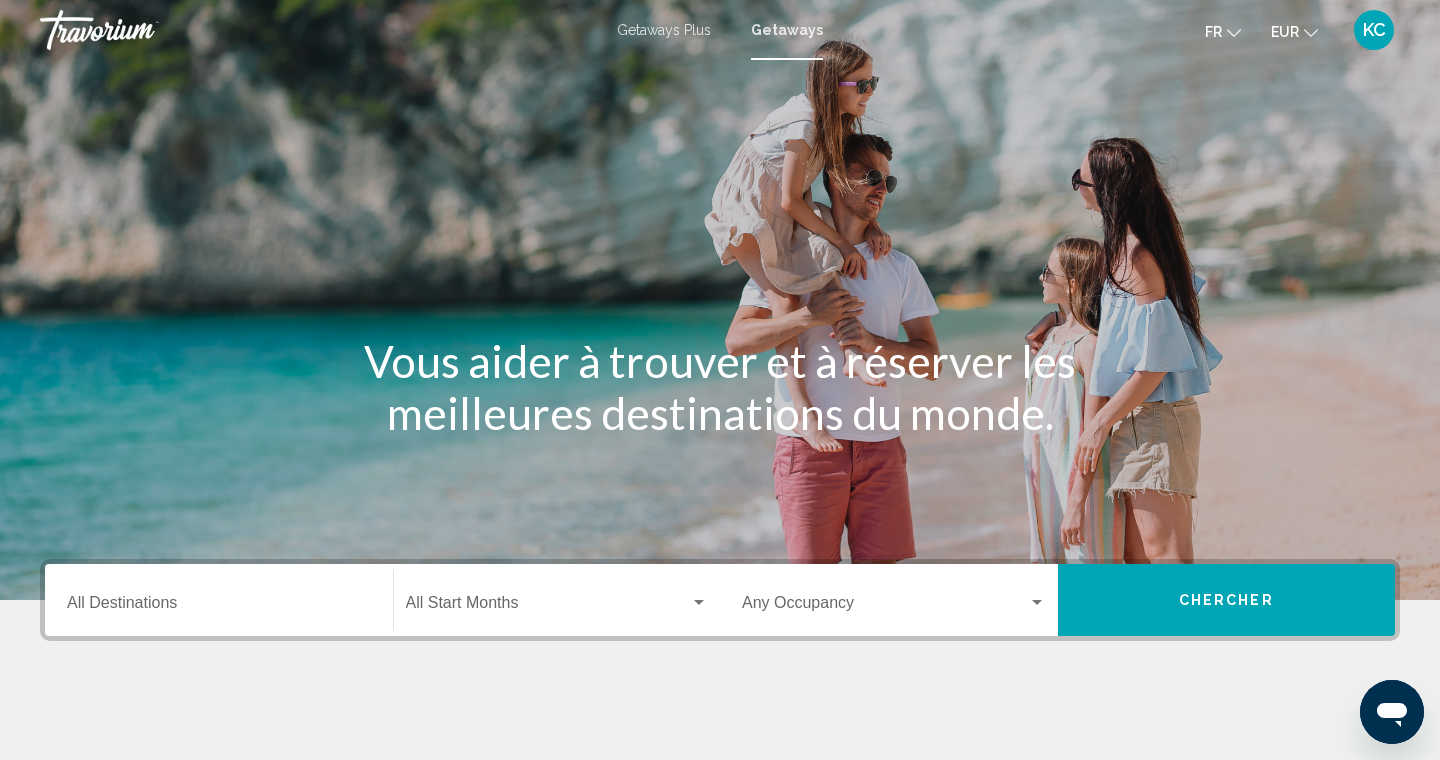 click on "Destination All Destinations" at bounding box center (219, 600) 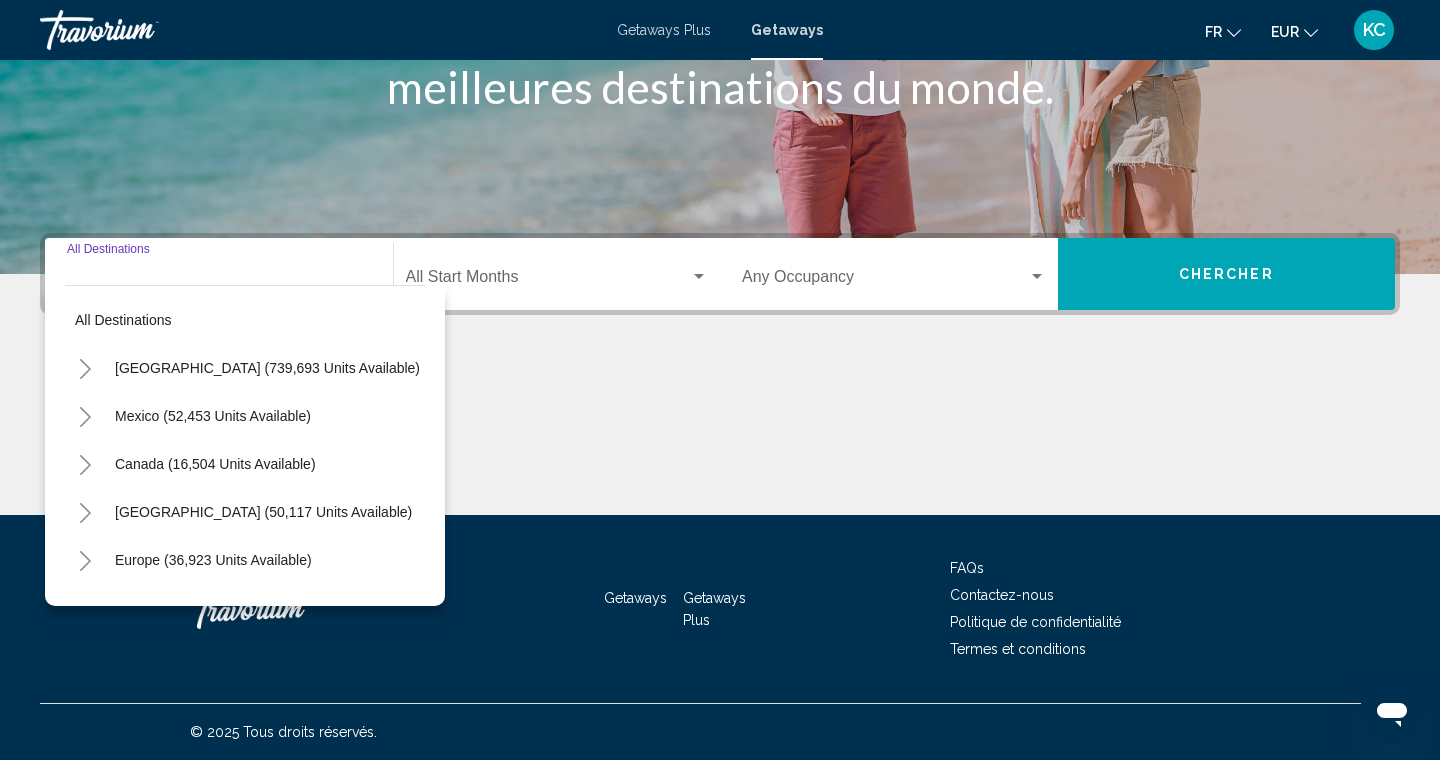 click 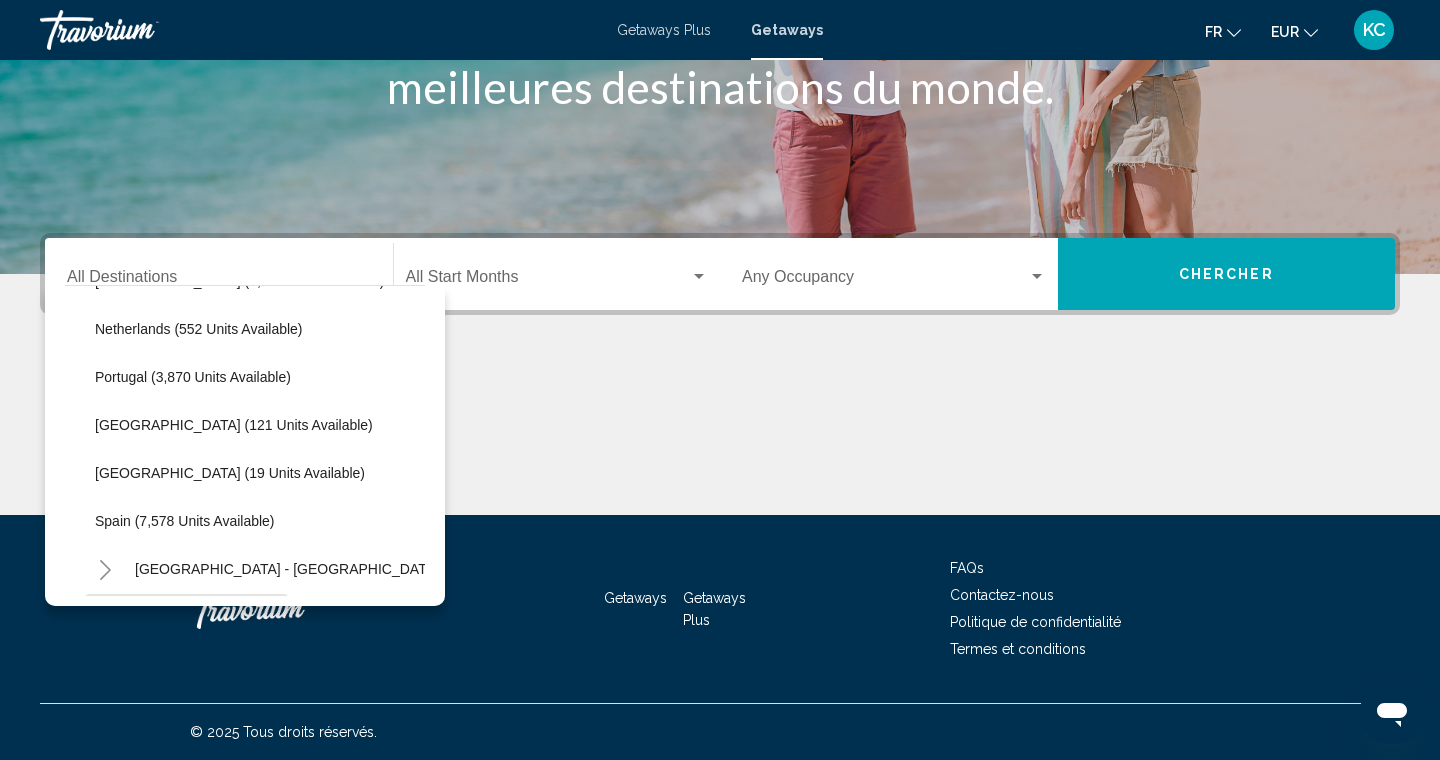 scroll, scrollTop: 925, scrollLeft: 0, axis: vertical 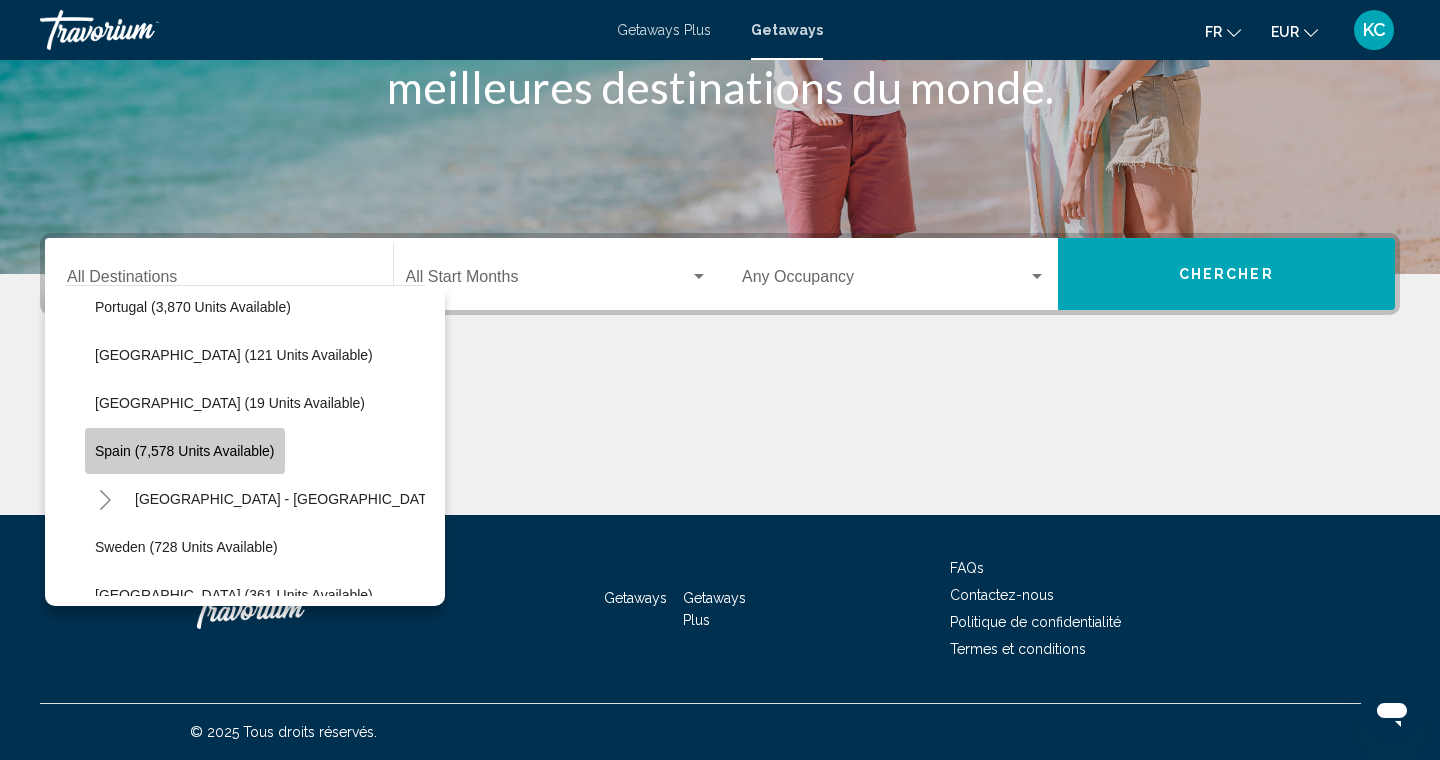 click on "Spain (7,578 units available)" 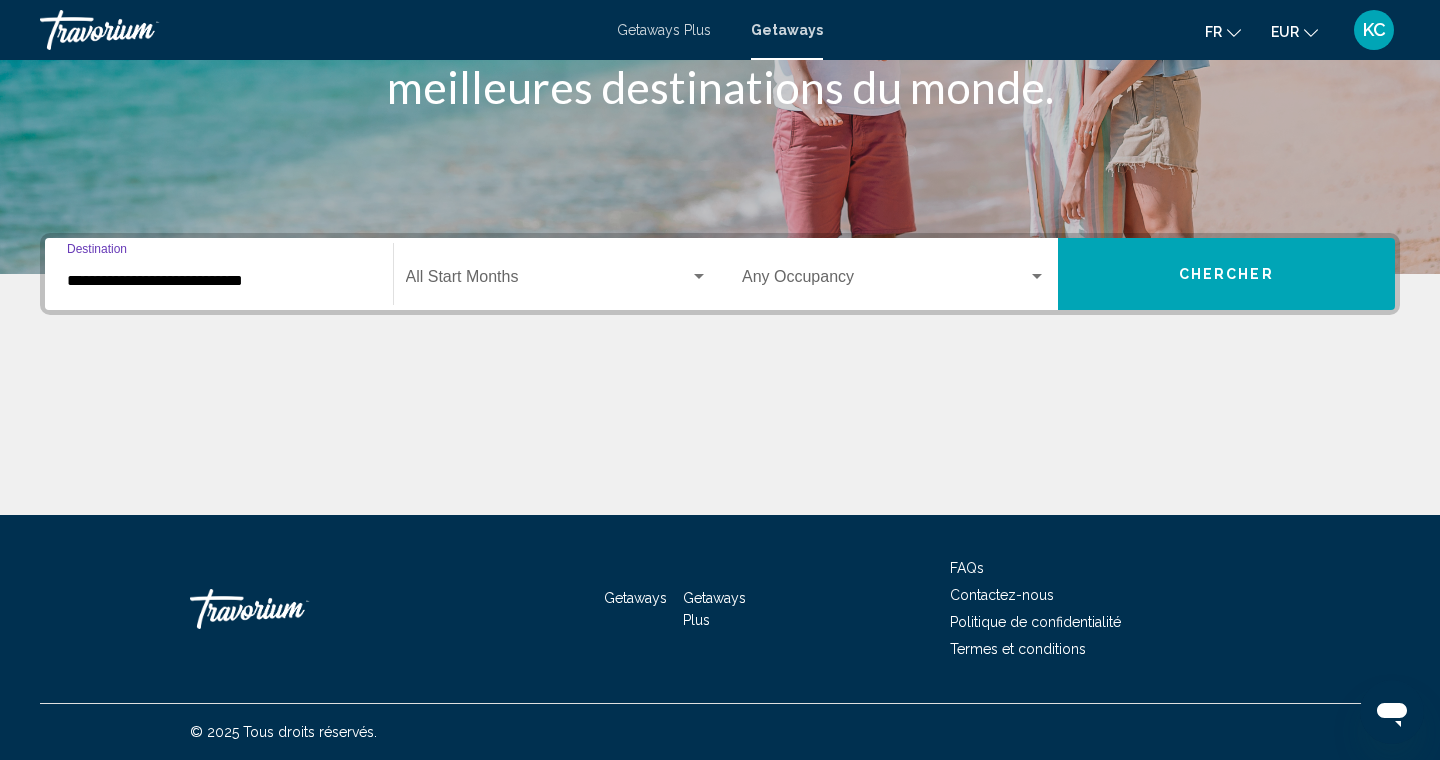 click on "**********" at bounding box center [219, 281] 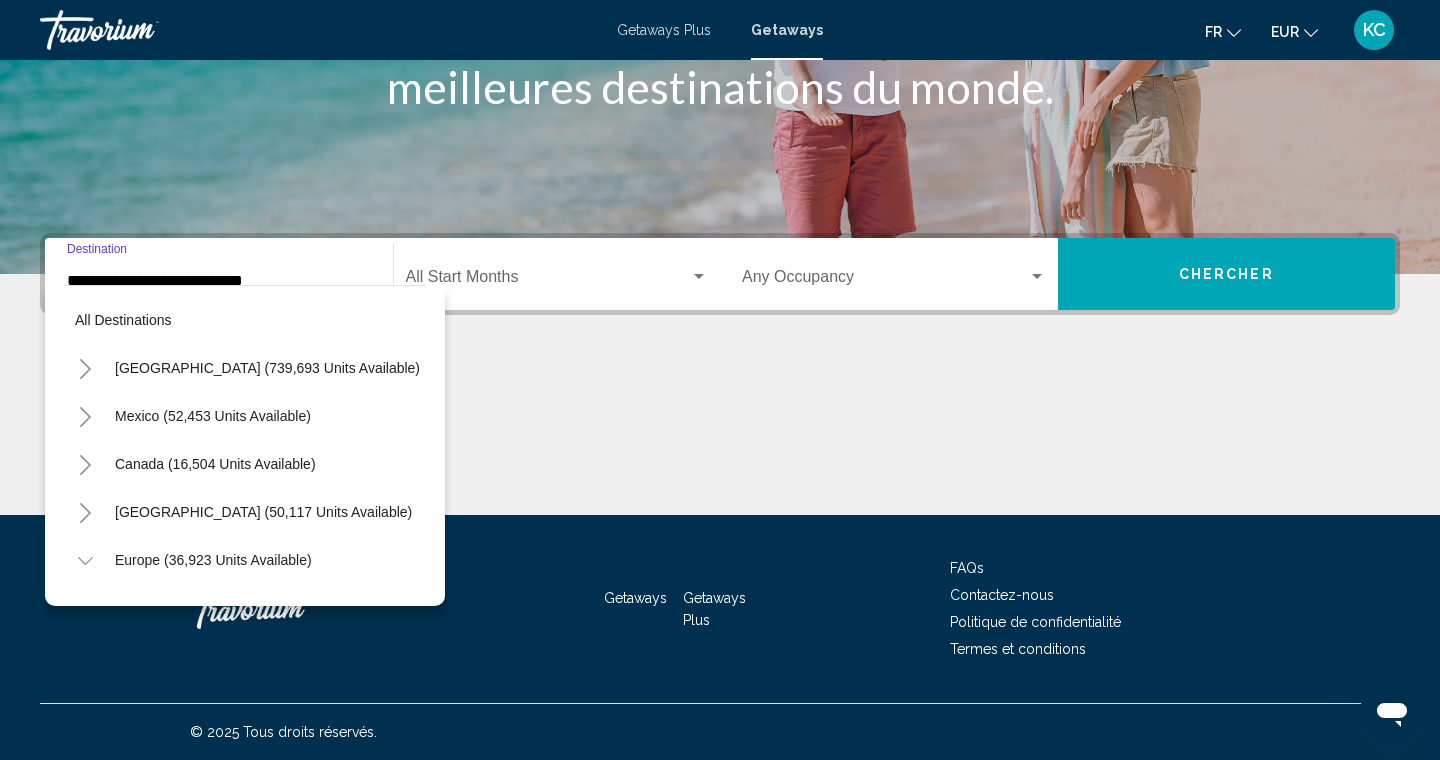scroll, scrollTop: 935, scrollLeft: 0, axis: vertical 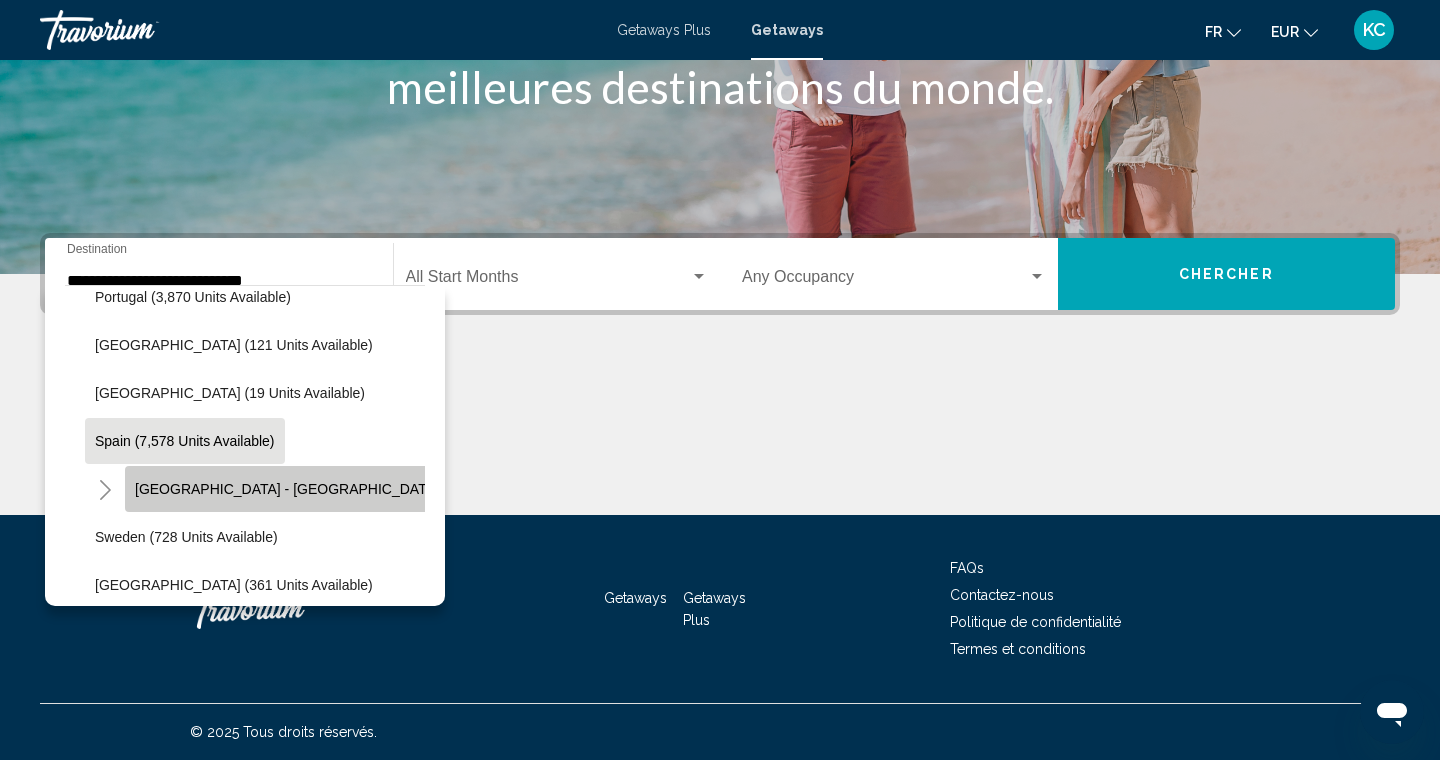 click on "[GEOGRAPHIC_DATA] - [GEOGRAPHIC_DATA] (2,768 units available)" 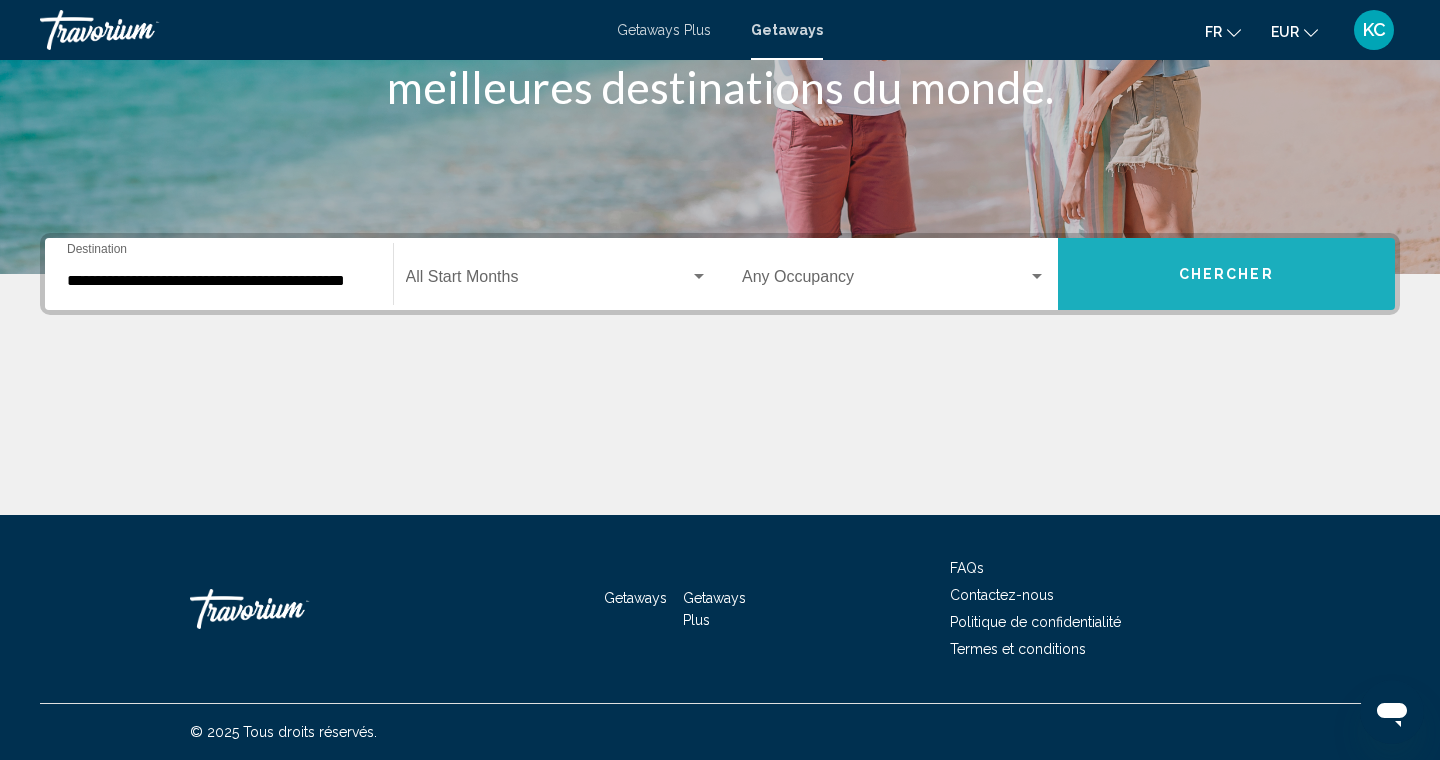 click on "Chercher" at bounding box center [1227, 274] 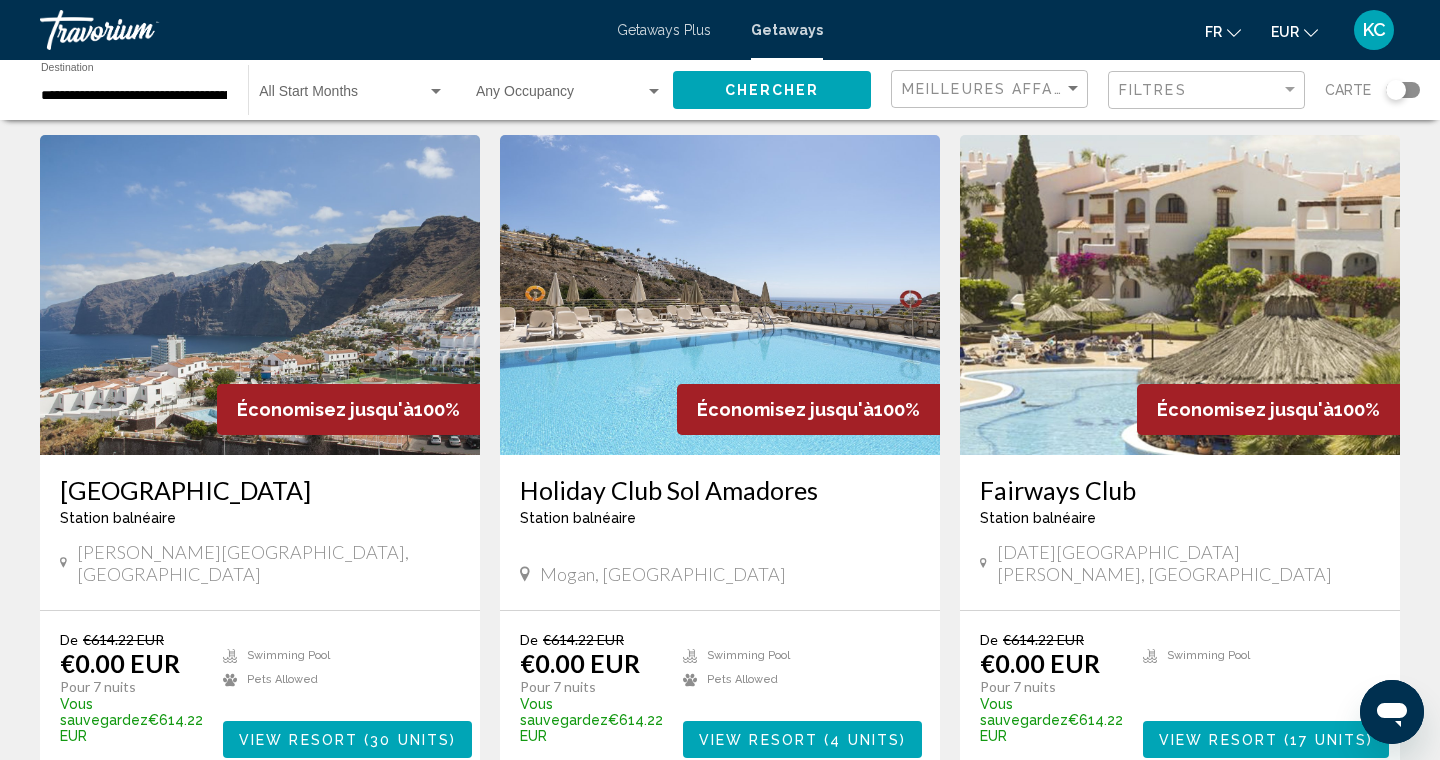 scroll, scrollTop: 2169, scrollLeft: 0, axis: vertical 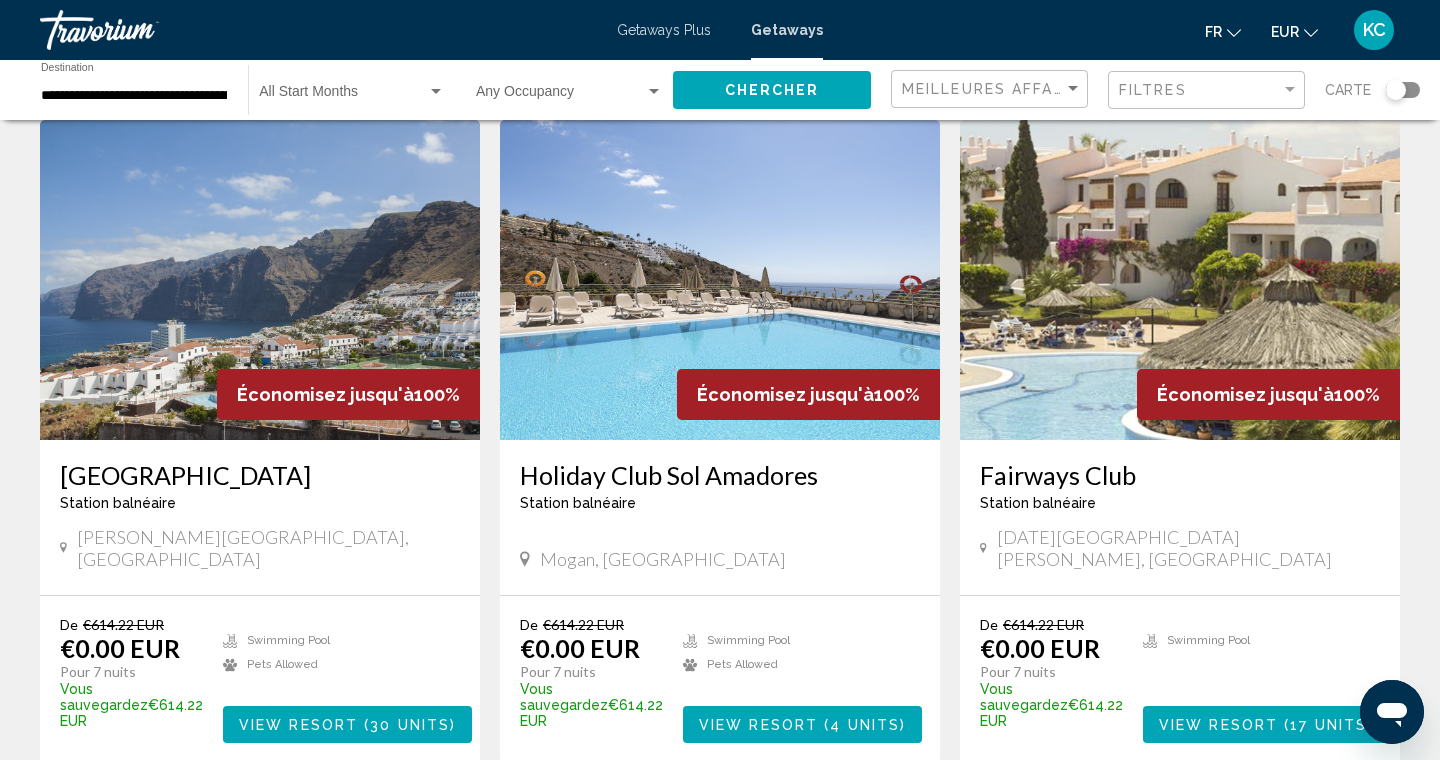 click on "2" at bounding box center (650, 823) 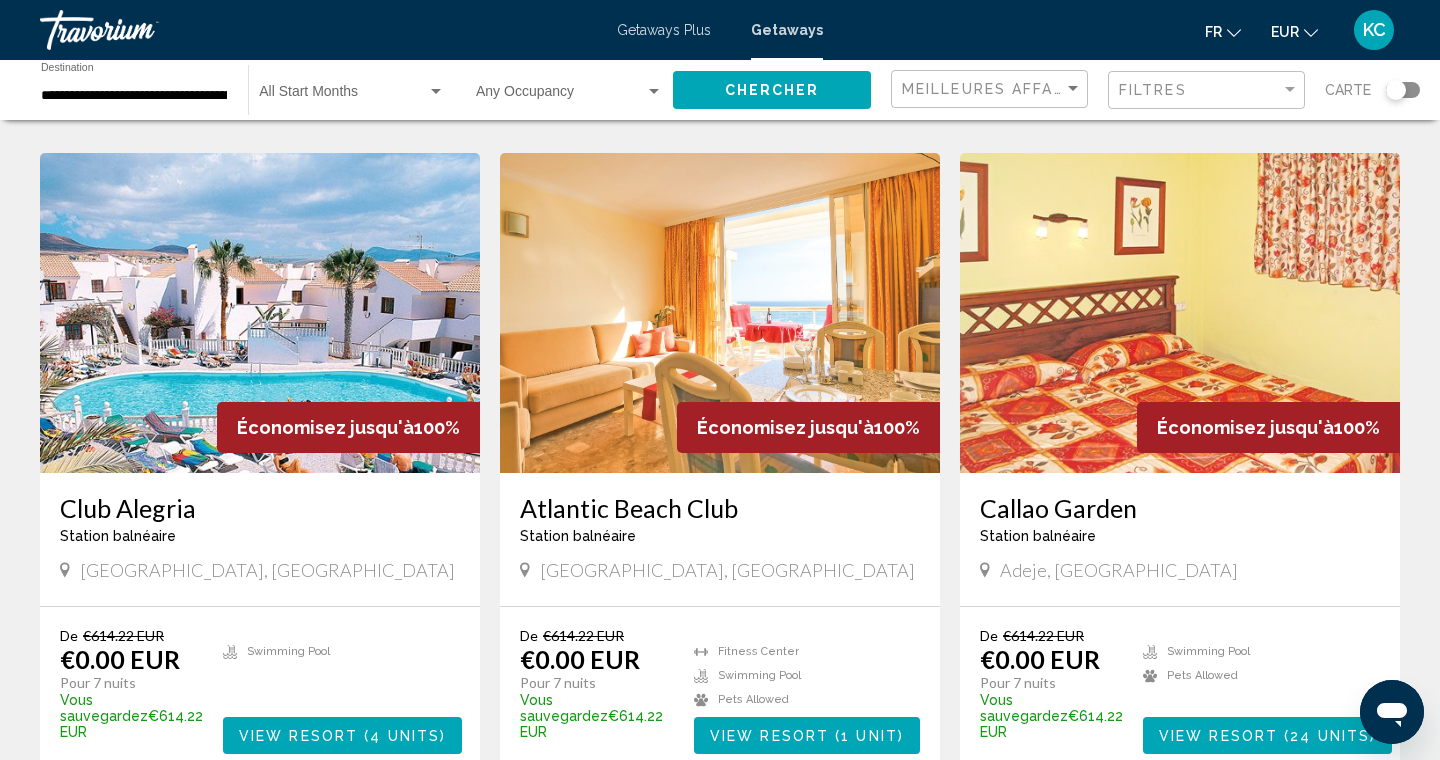 scroll, scrollTop: 2092, scrollLeft: 0, axis: vertical 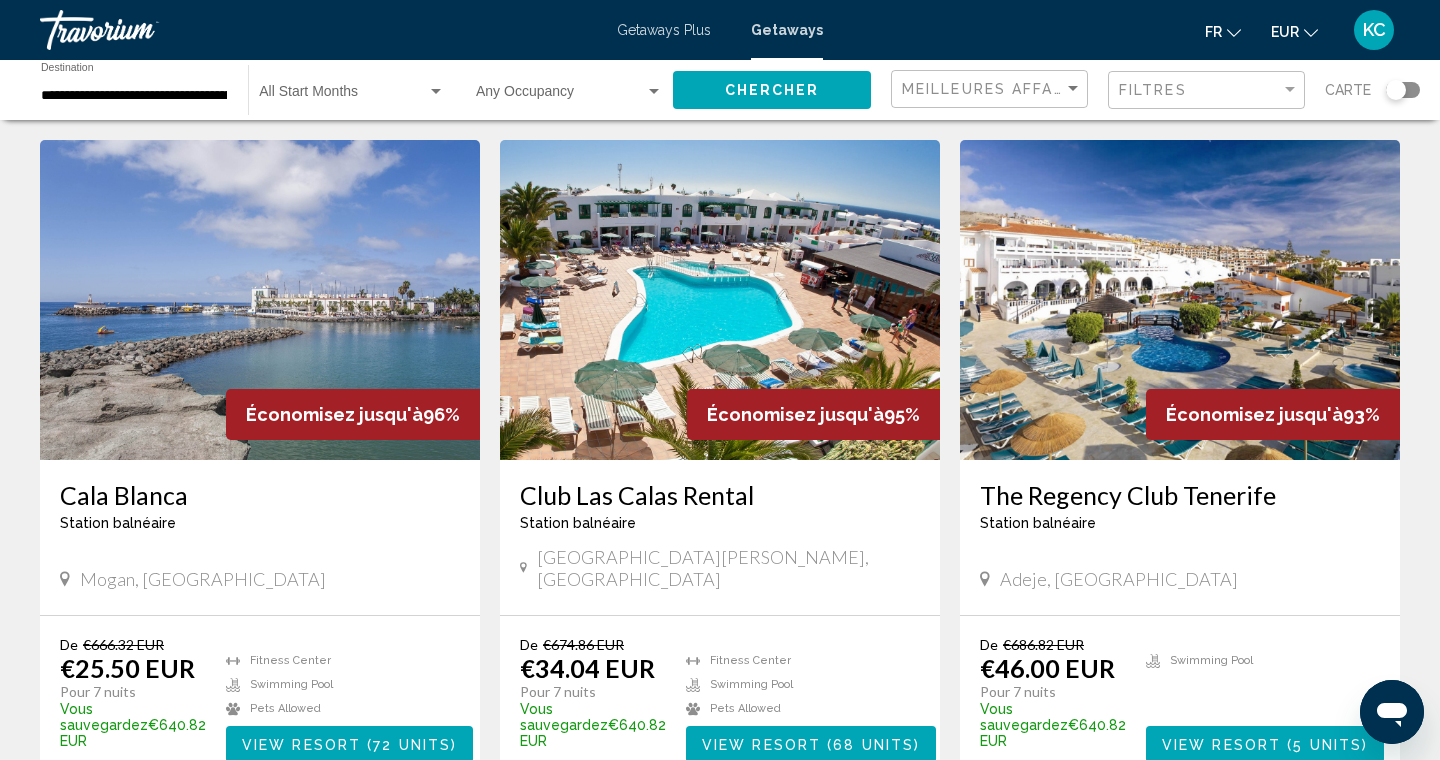 click on "page  4" at bounding box center (790, 843) 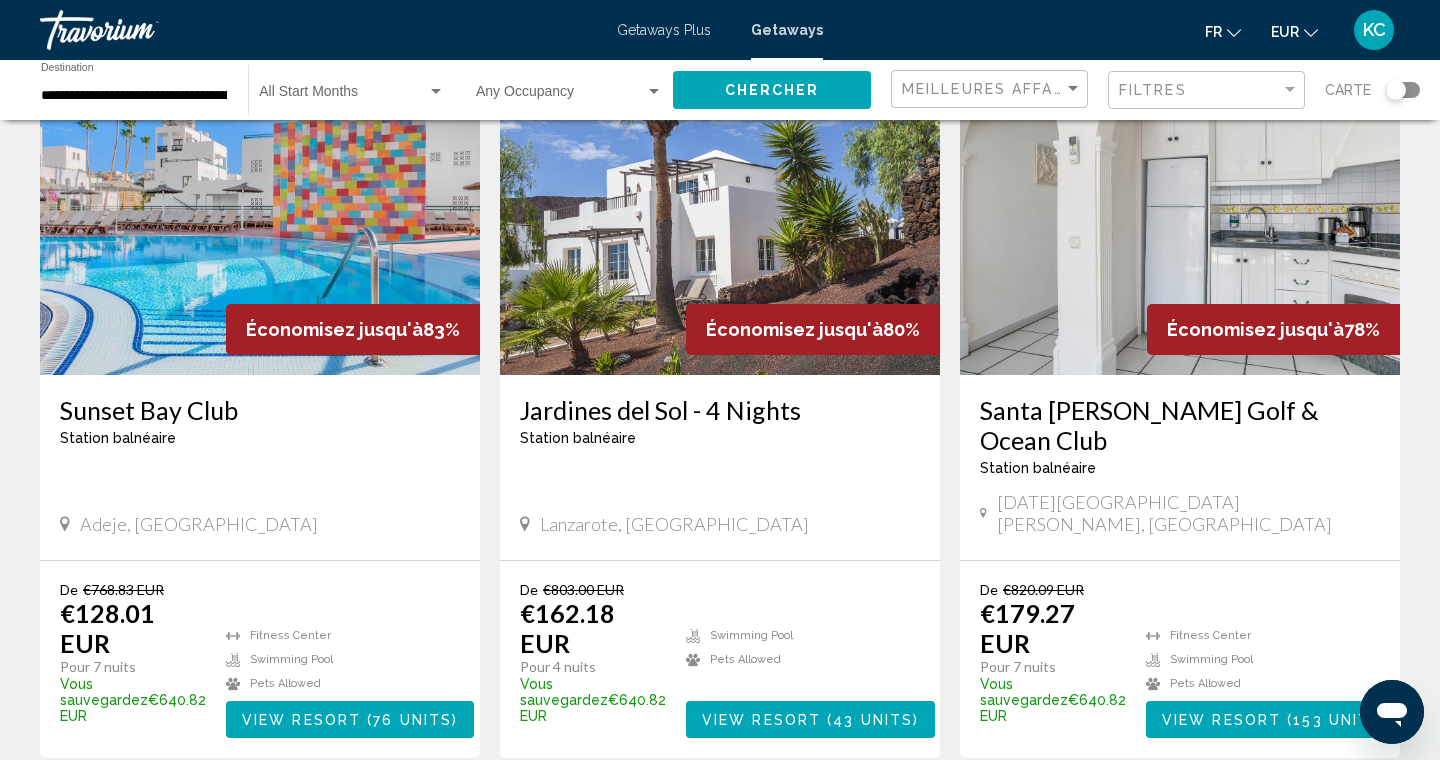 scroll, scrollTop: 888, scrollLeft: 0, axis: vertical 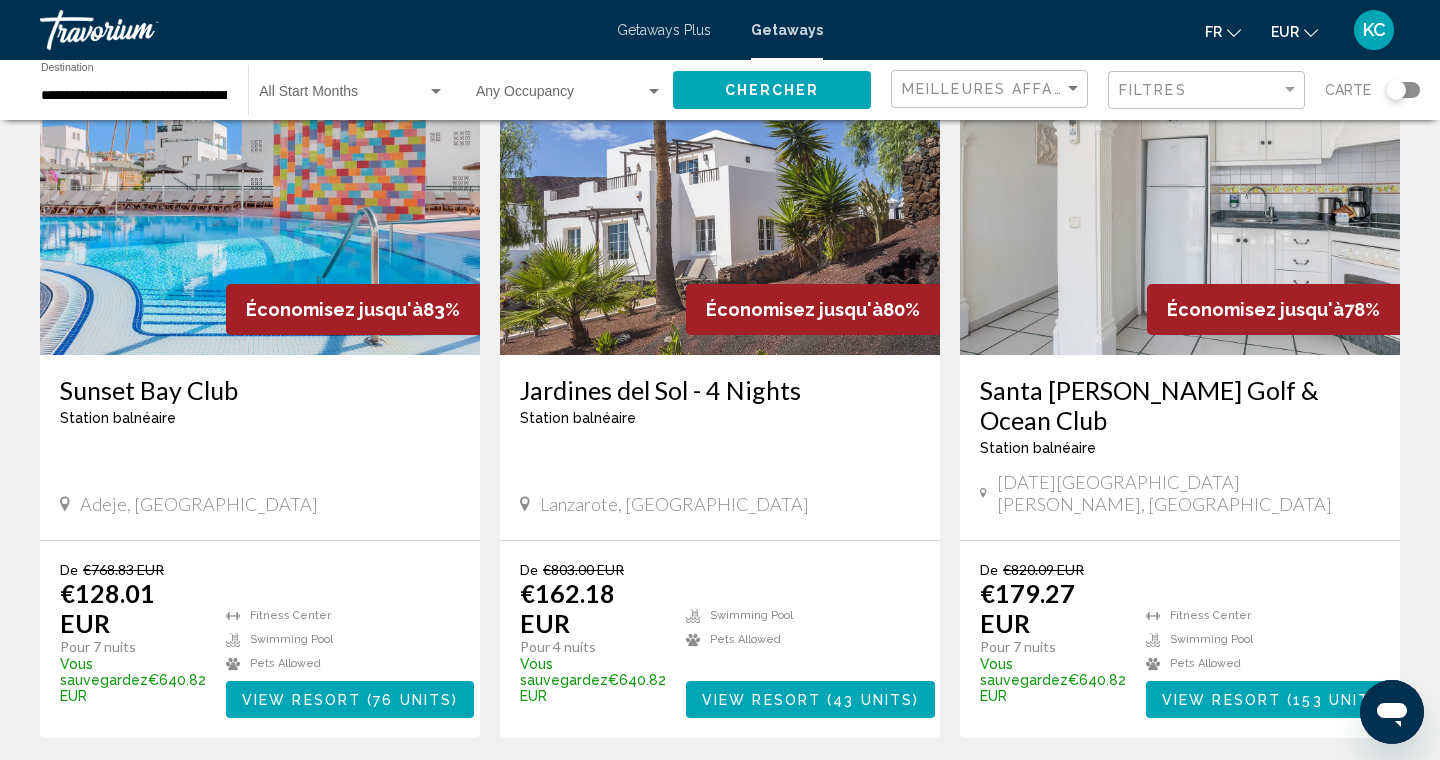 click on "View Resort" at bounding box center (1221, 700) 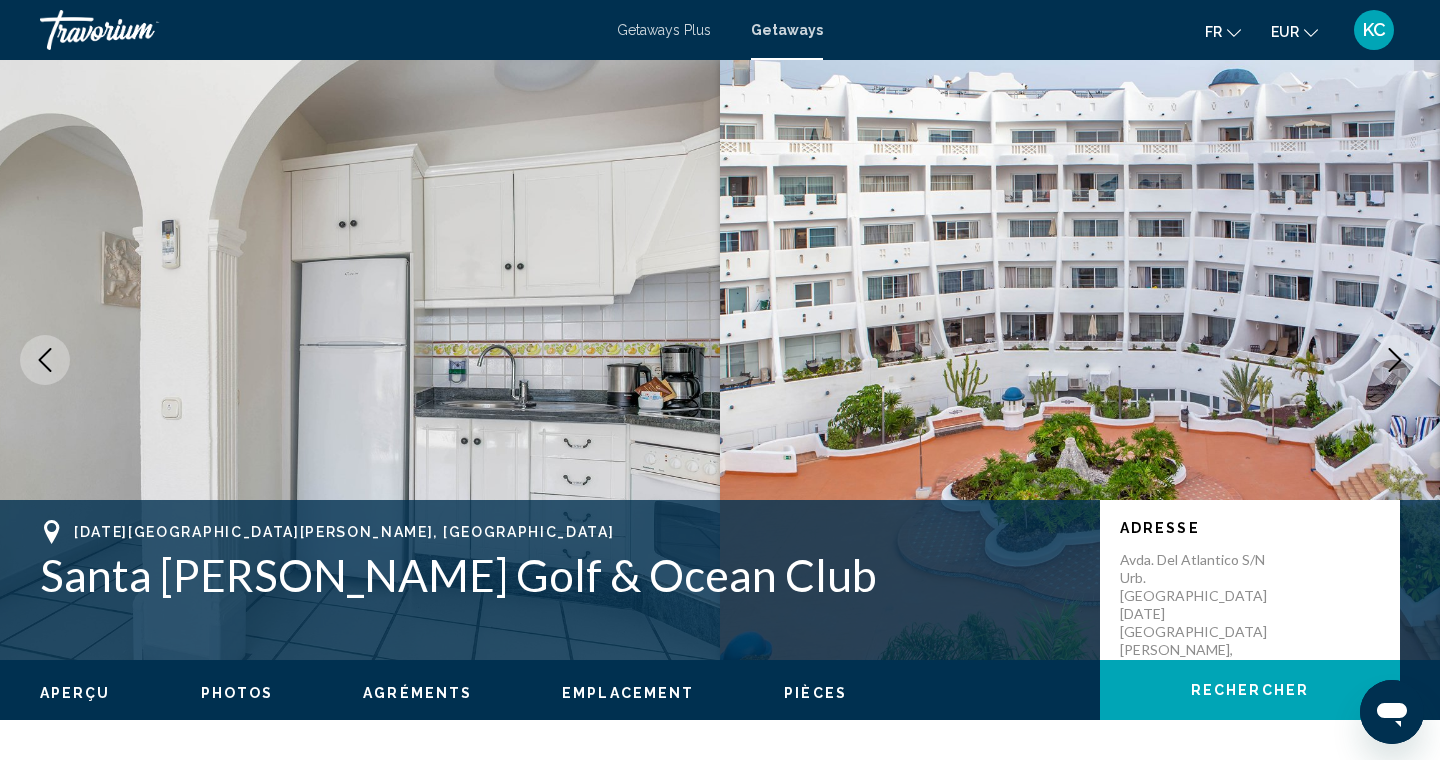 scroll, scrollTop: 59, scrollLeft: 0, axis: vertical 